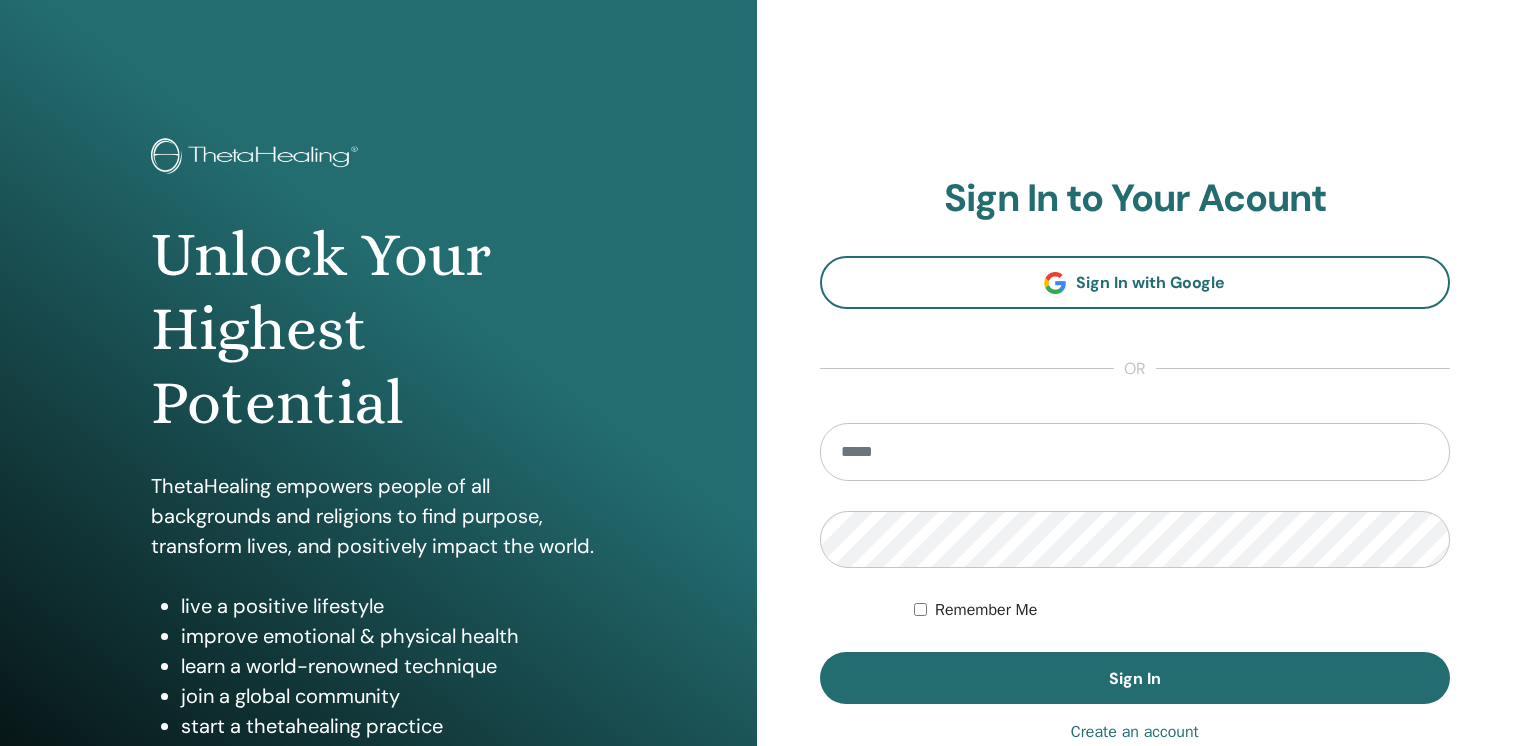 scroll, scrollTop: 0, scrollLeft: 0, axis: both 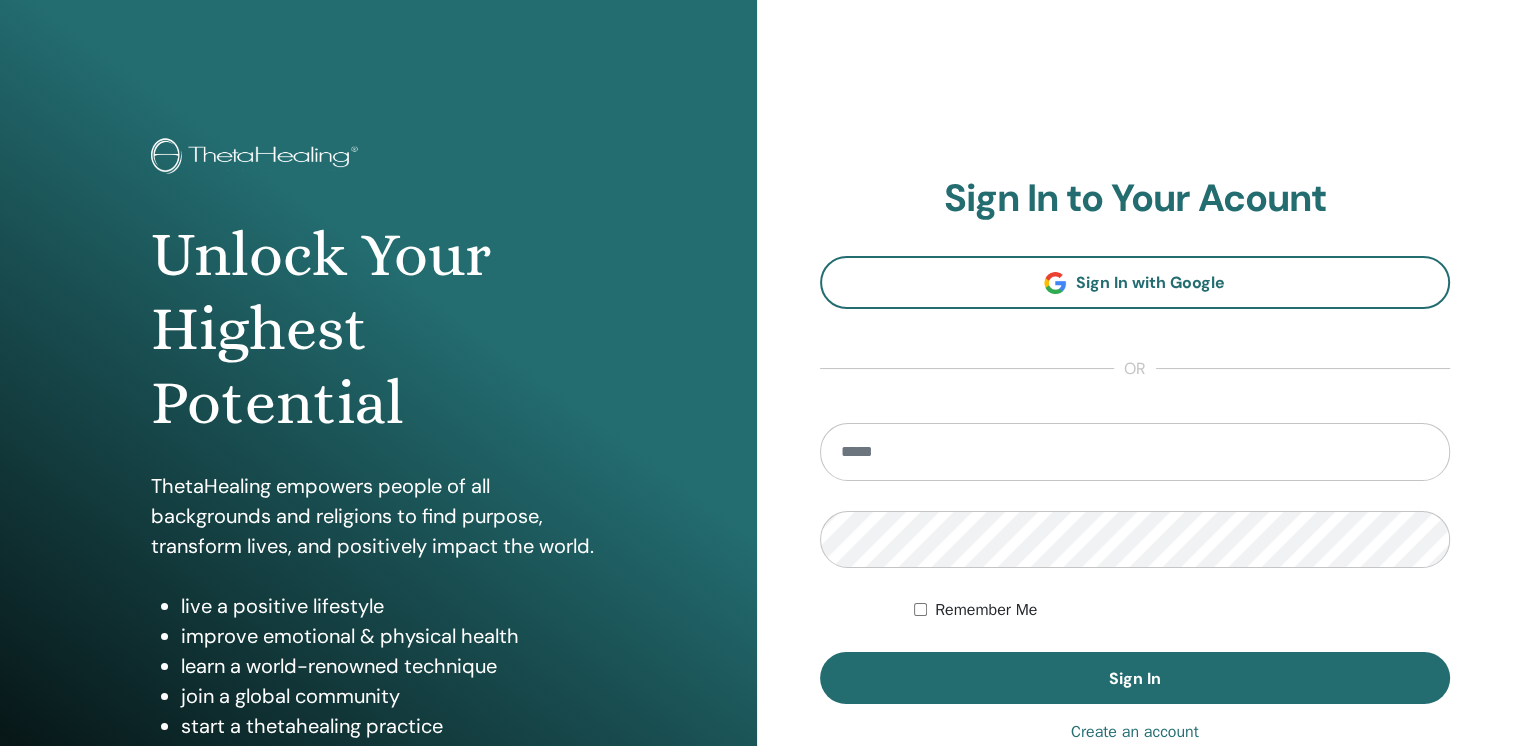 click at bounding box center (1135, 452) 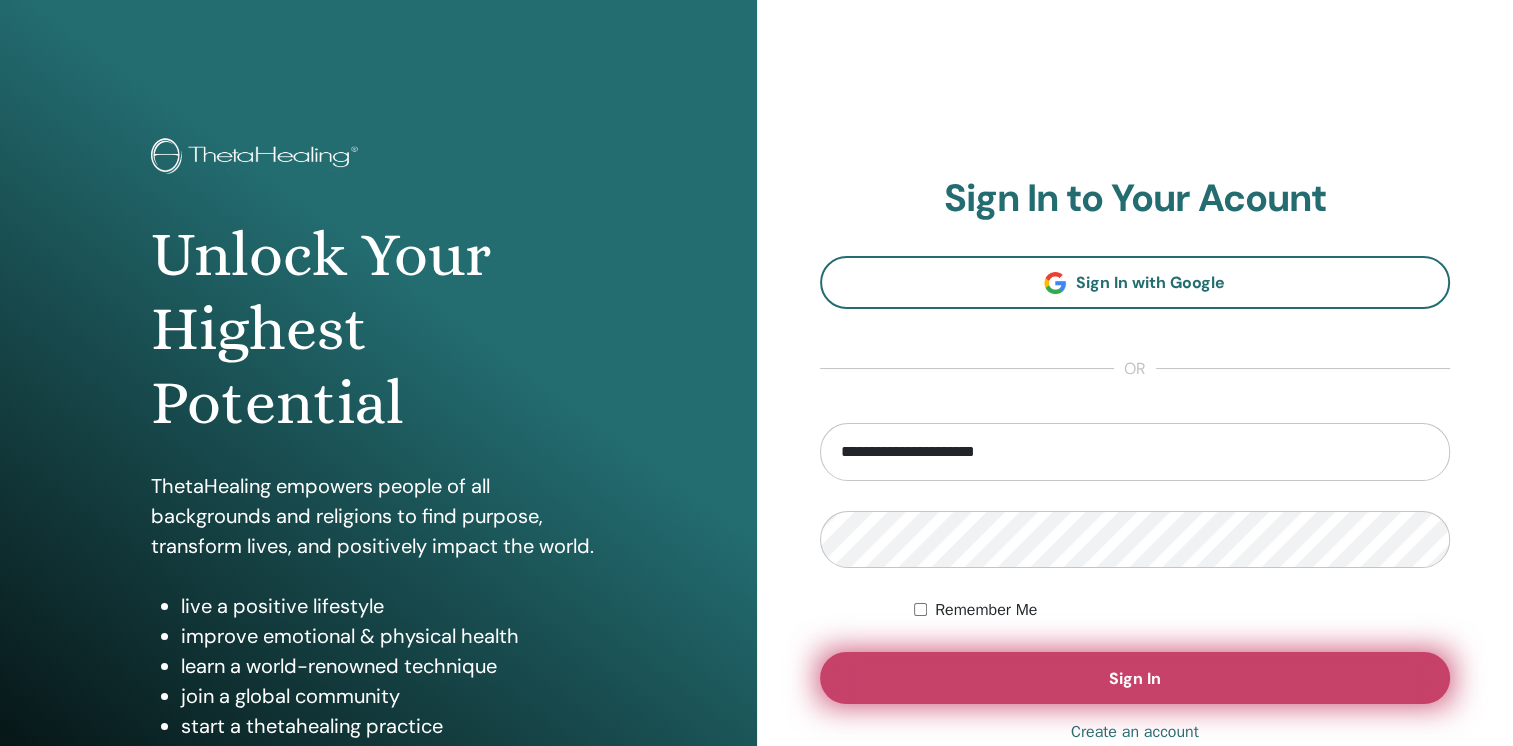 click on "Sign In" at bounding box center [1135, 678] 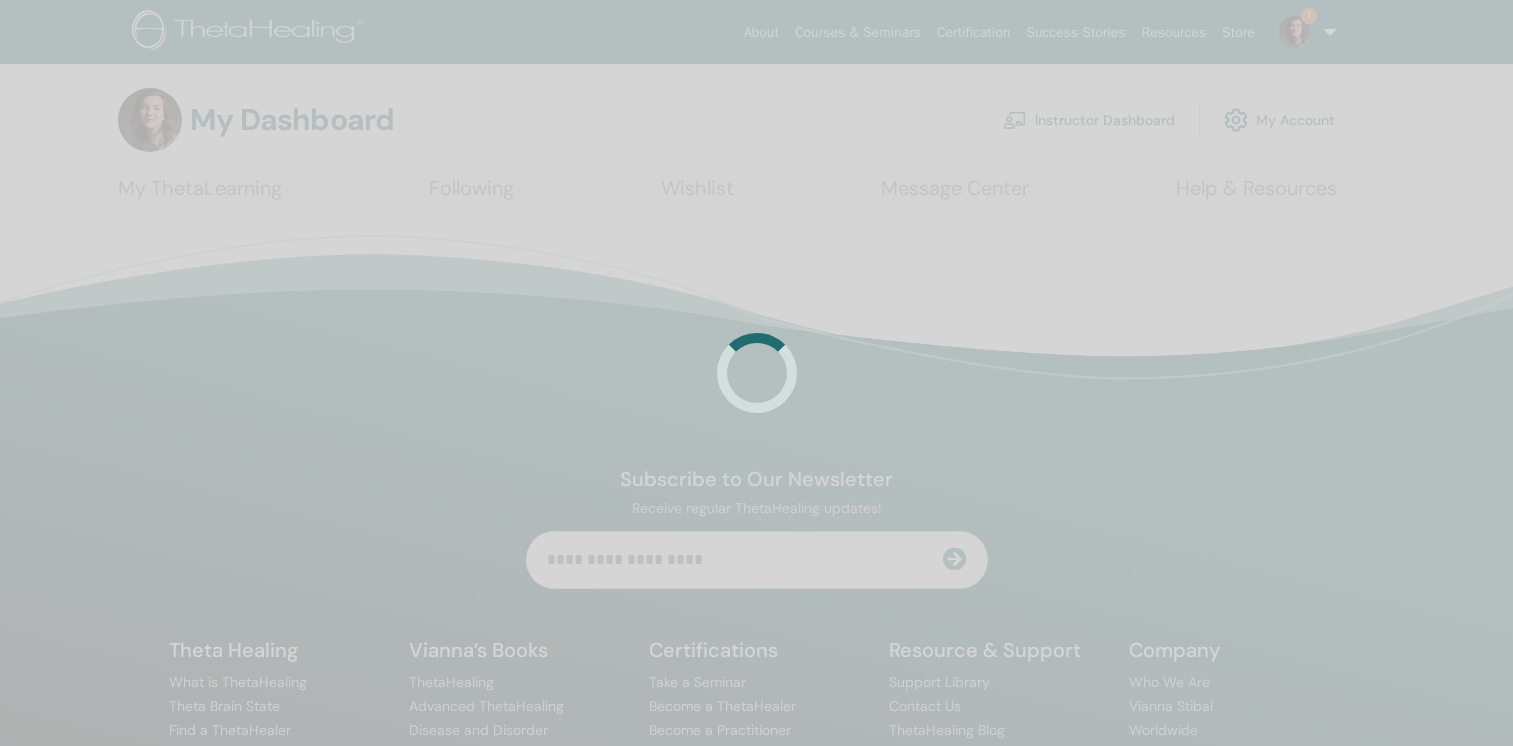 scroll, scrollTop: 0, scrollLeft: 0, axis: both 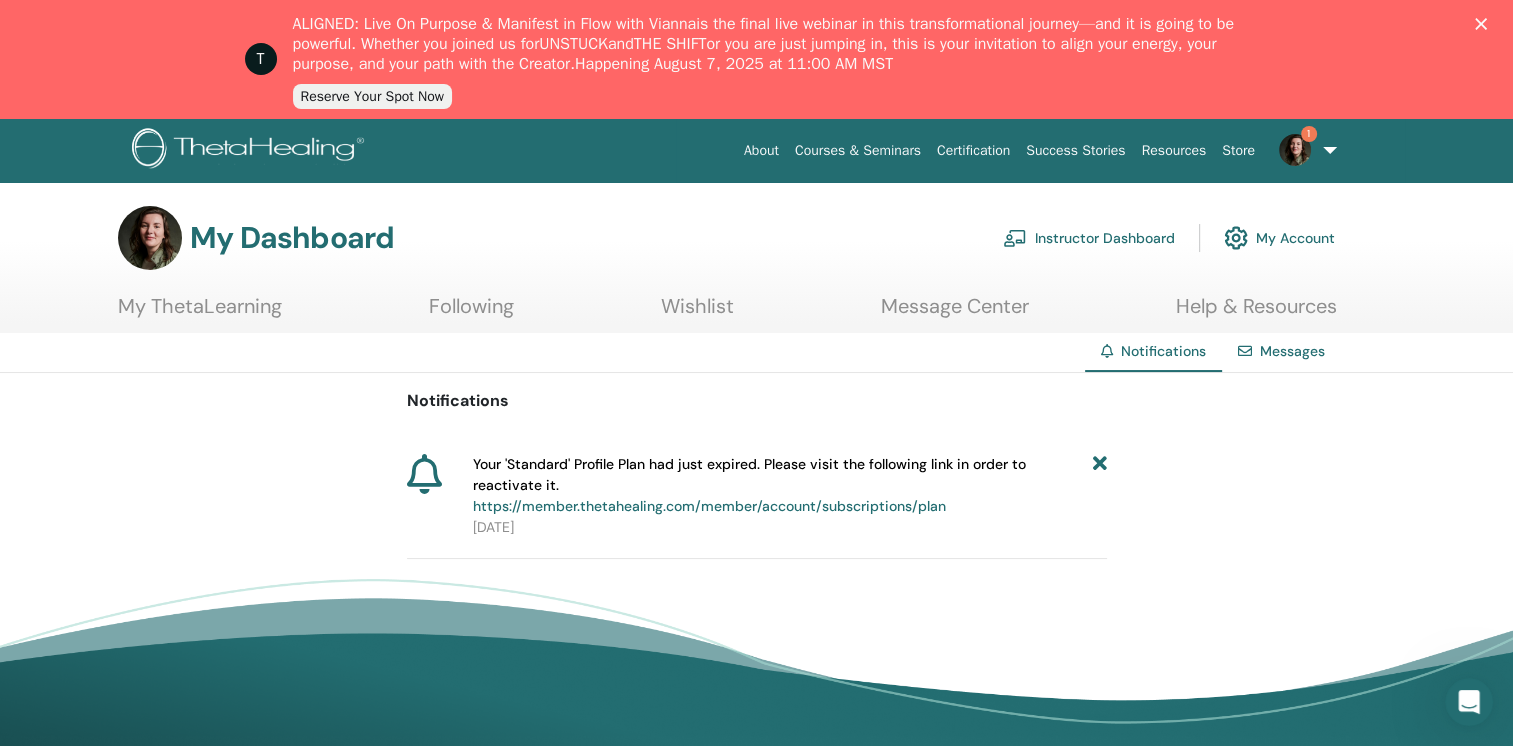 click at bounding box center [1099, 485] 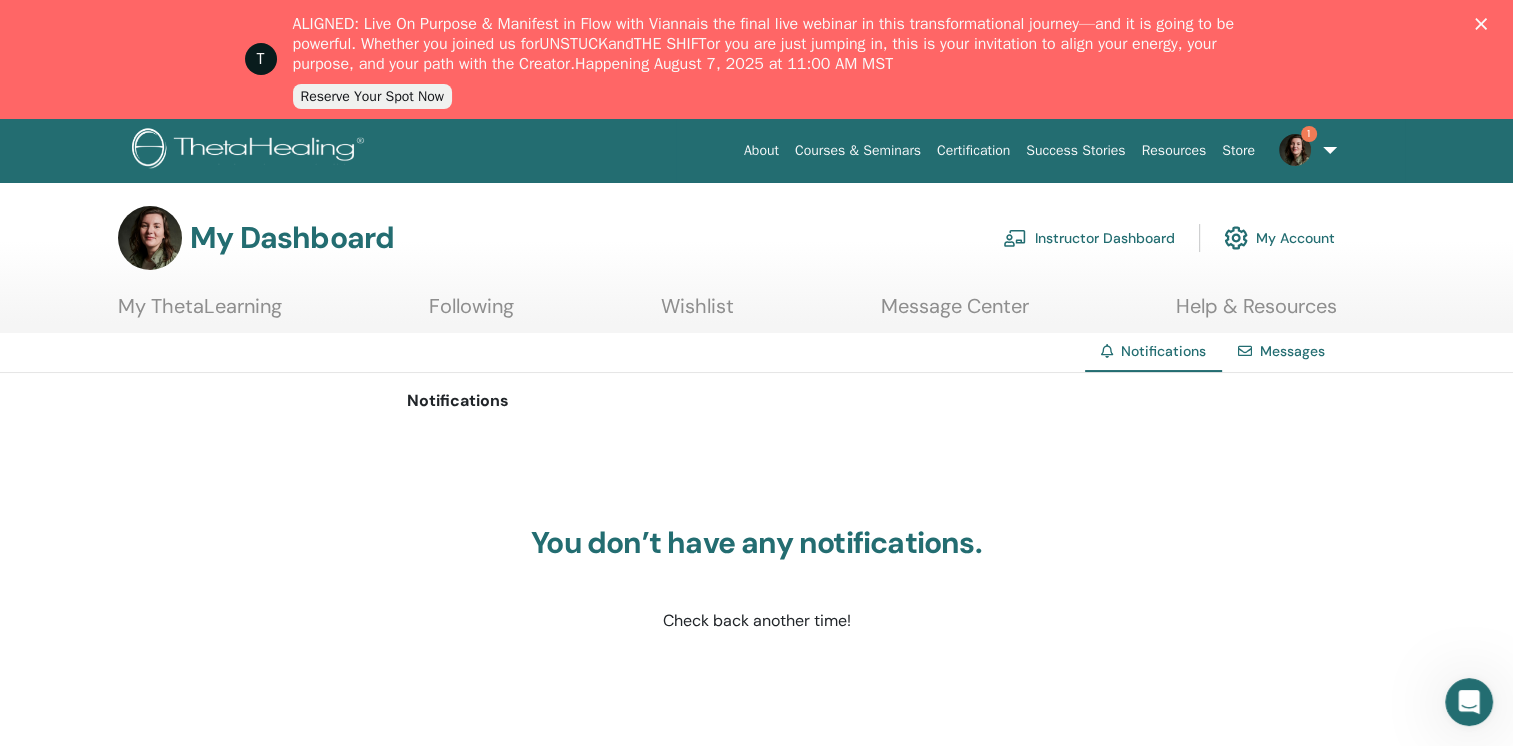 click on "1" at bounding box center [1304, 150] 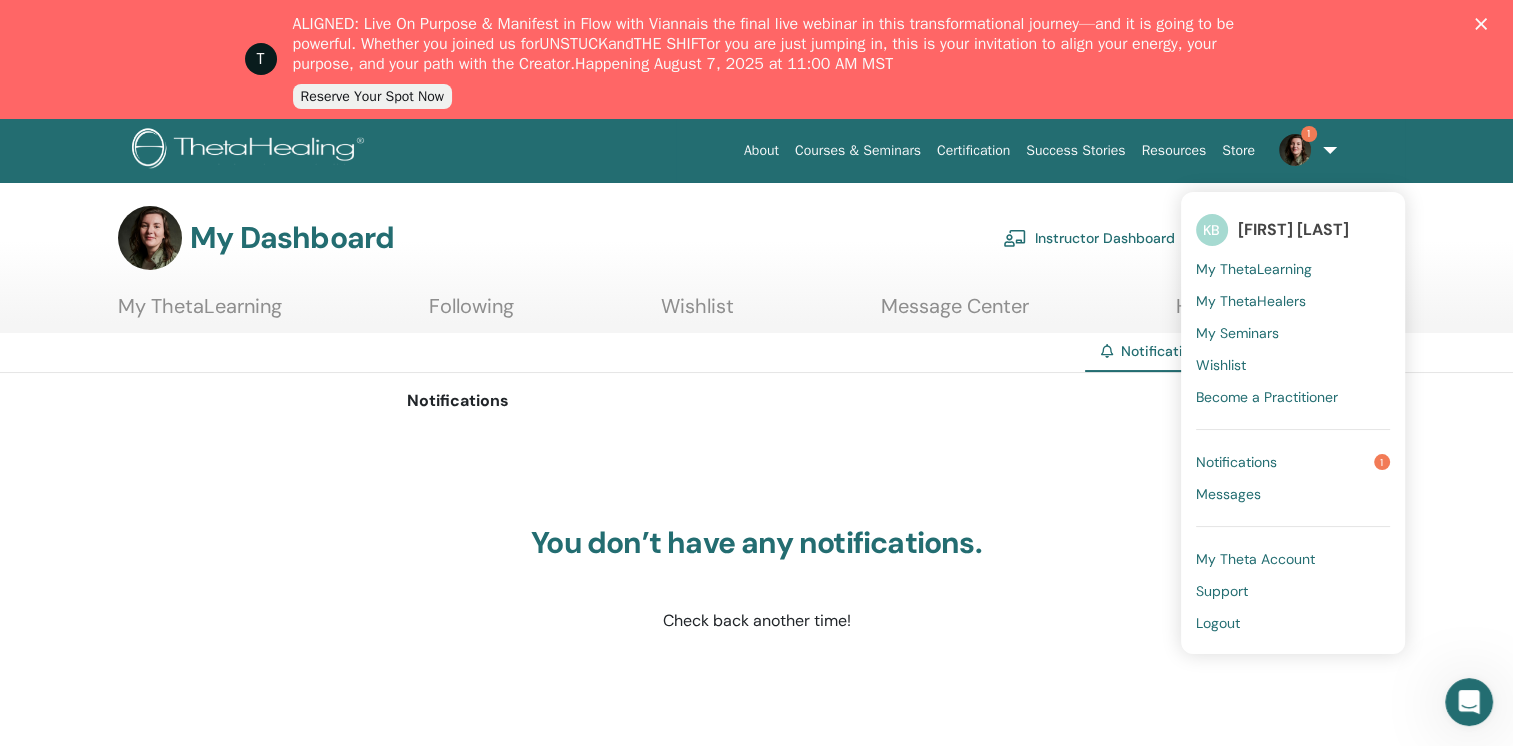 click on "Notifications" at bounding box center [1236, 462] 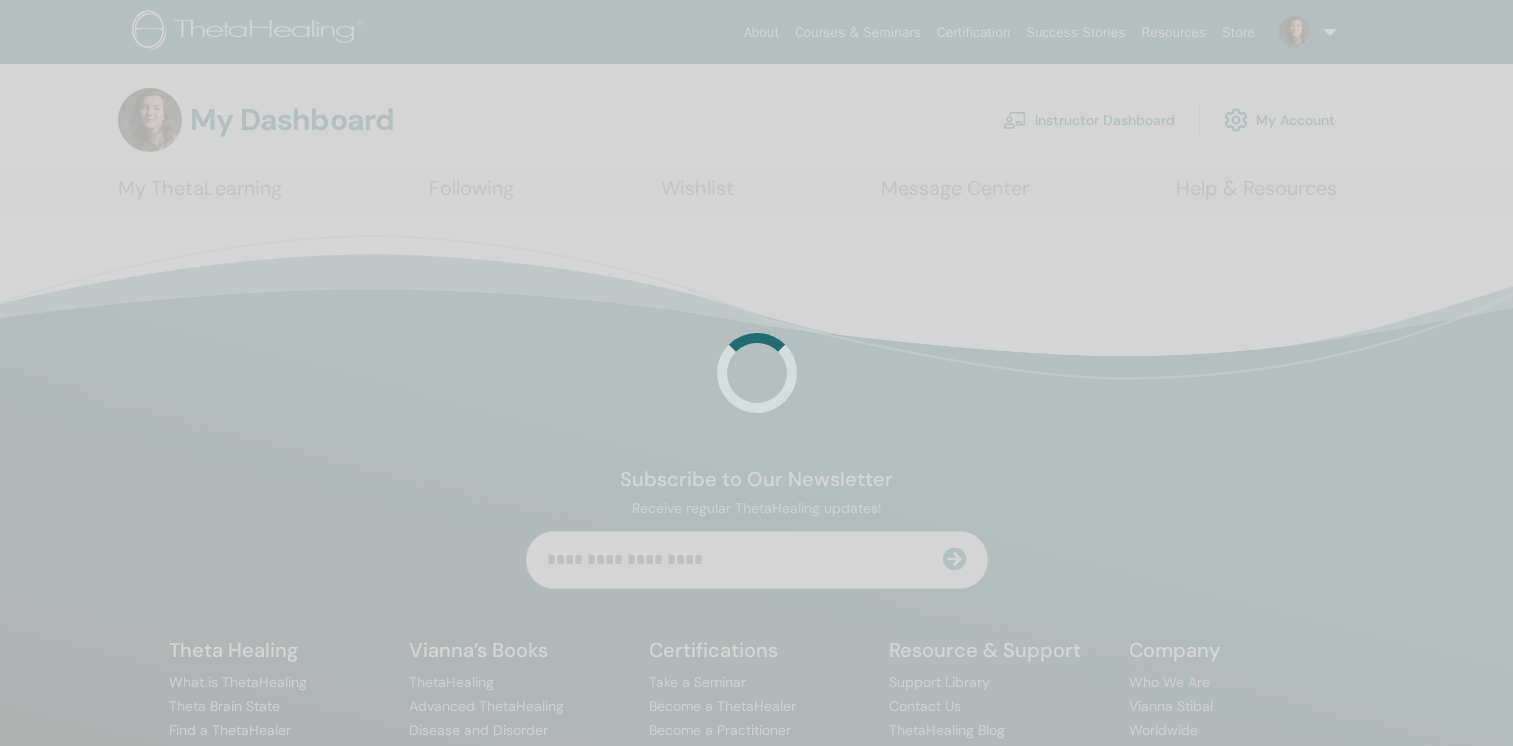 scroll, scrollTop: 0, scrollLeft: 0, axis: both 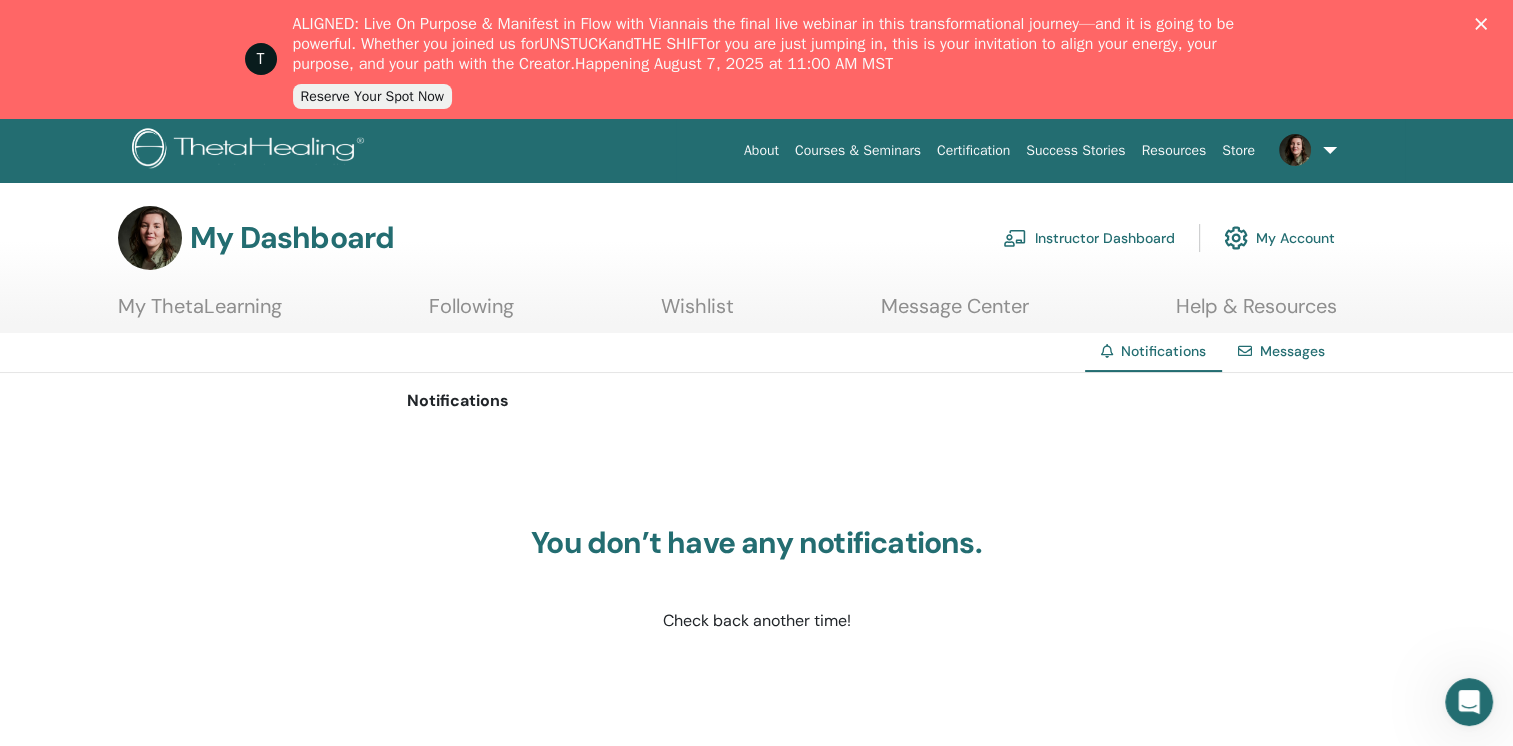 click on "Messages" at bounding box center (1292, 351) 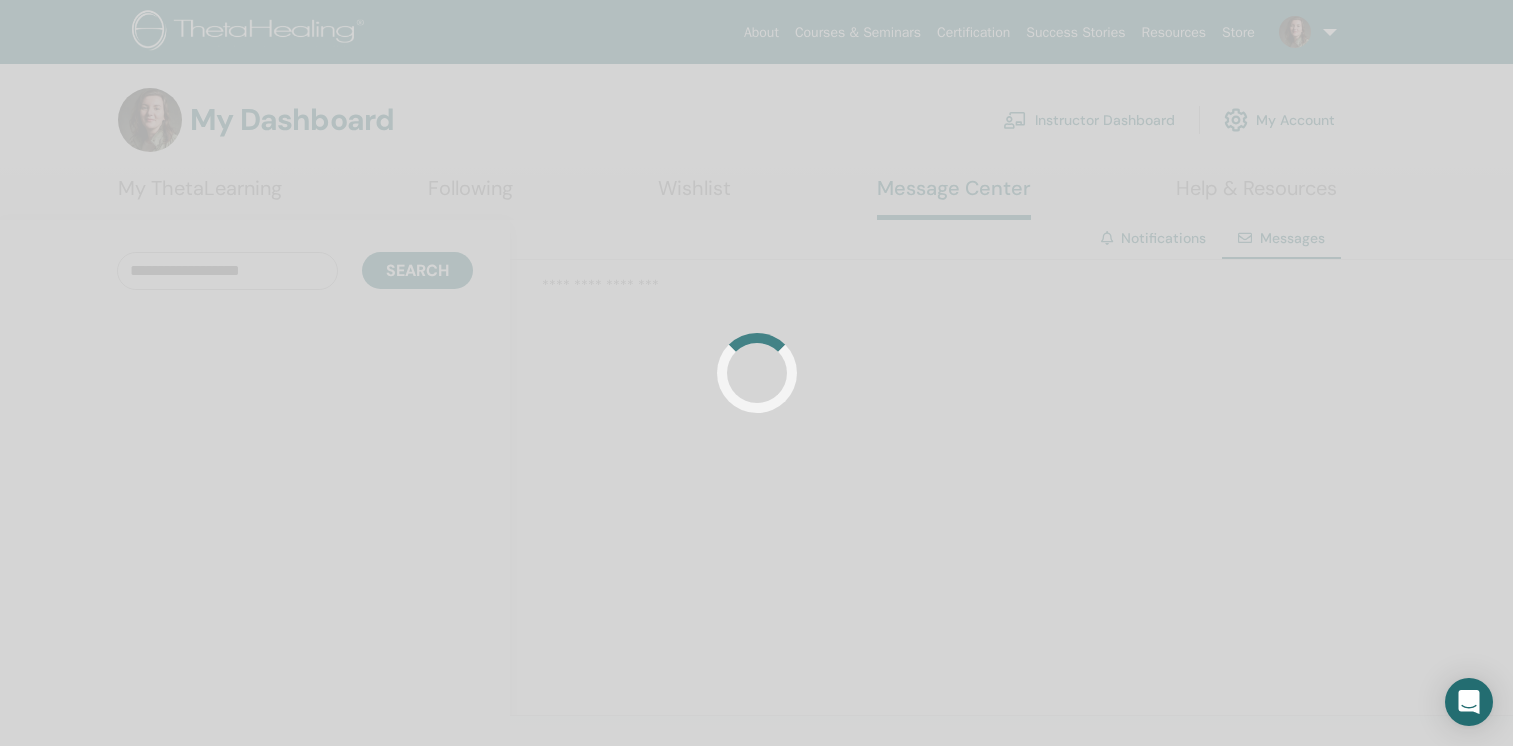 scroll, scrollTop: 0, scrollLeft: 0, axis: both 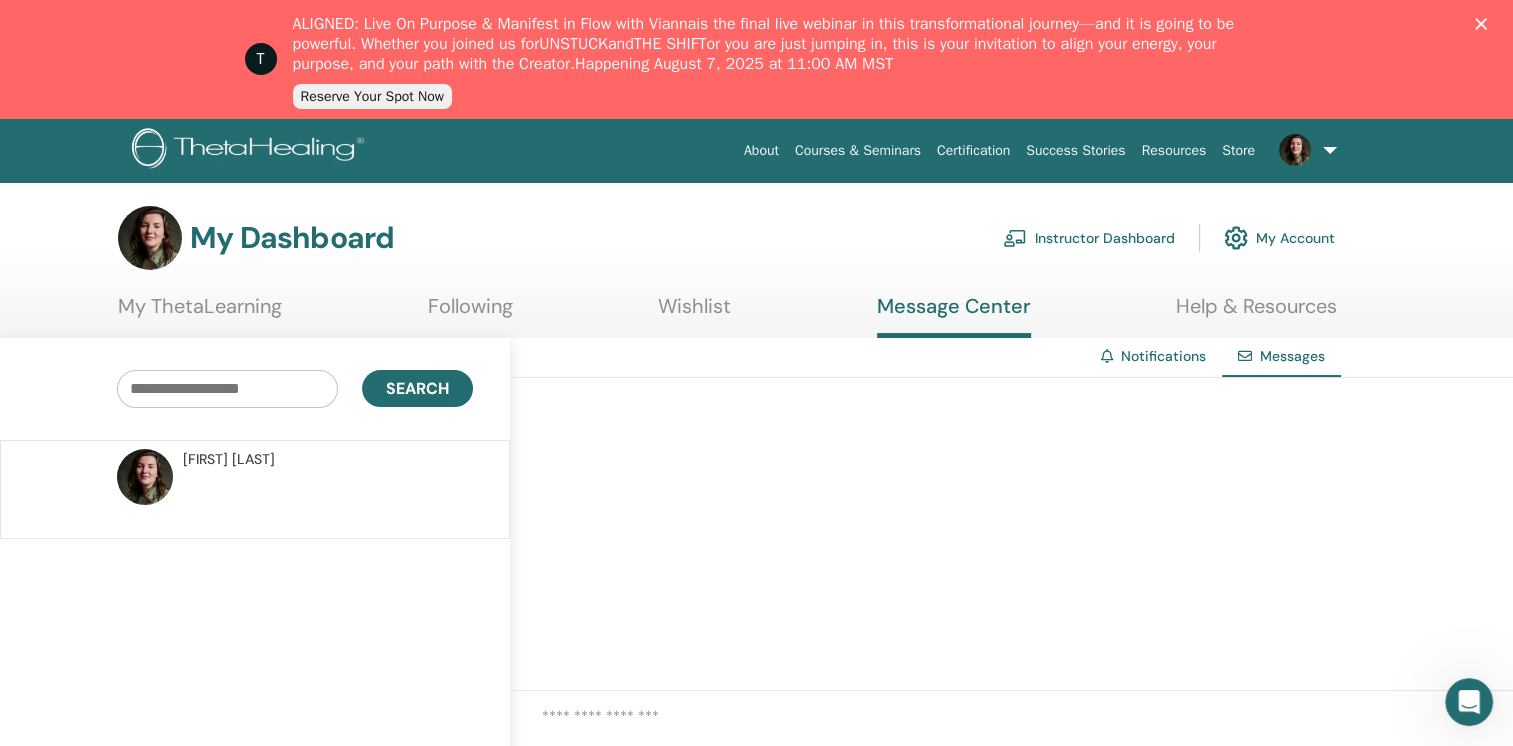 click on "My ThetaLearning" at bounding box center [200, 313] 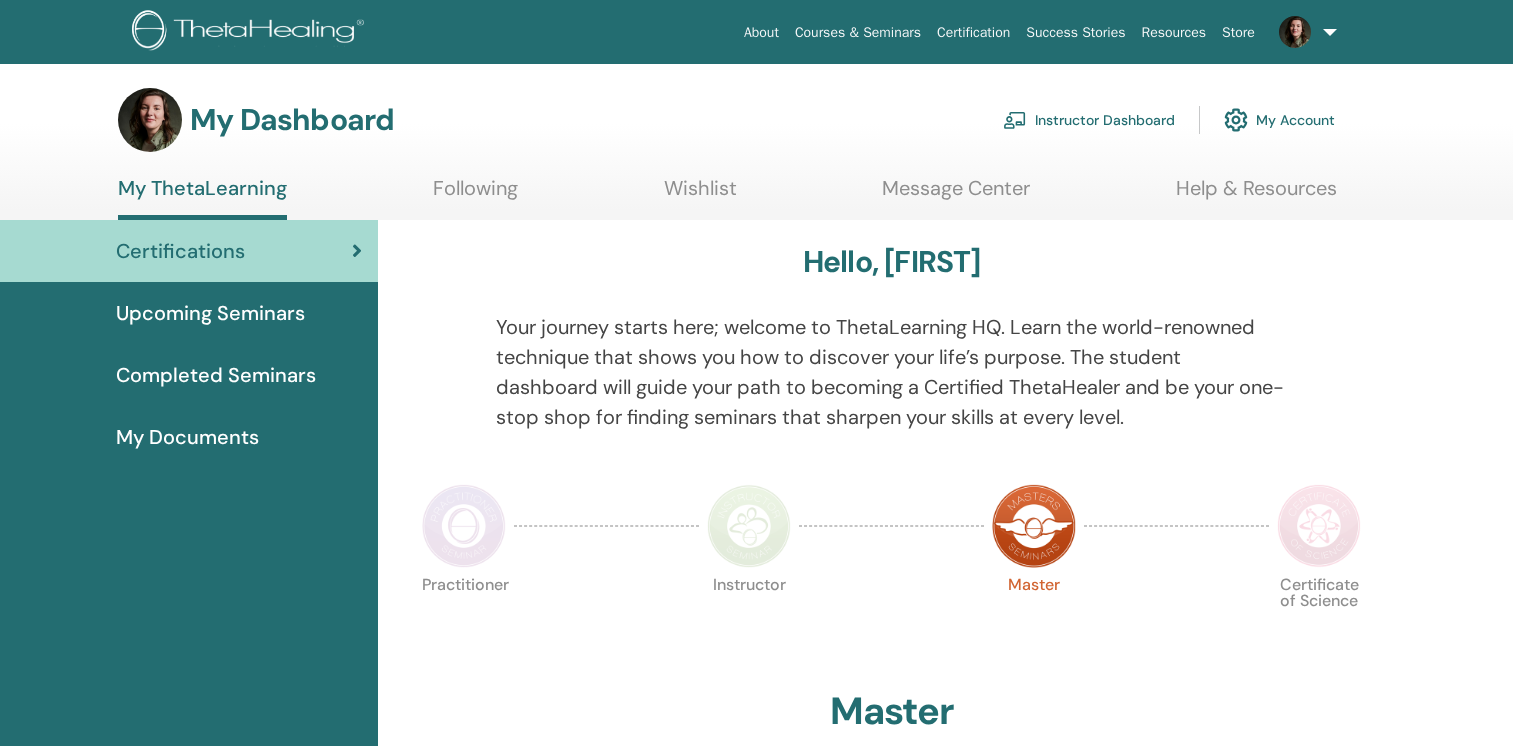 scroll, scrollTop: 0, scrollLeft: 0, axis: both 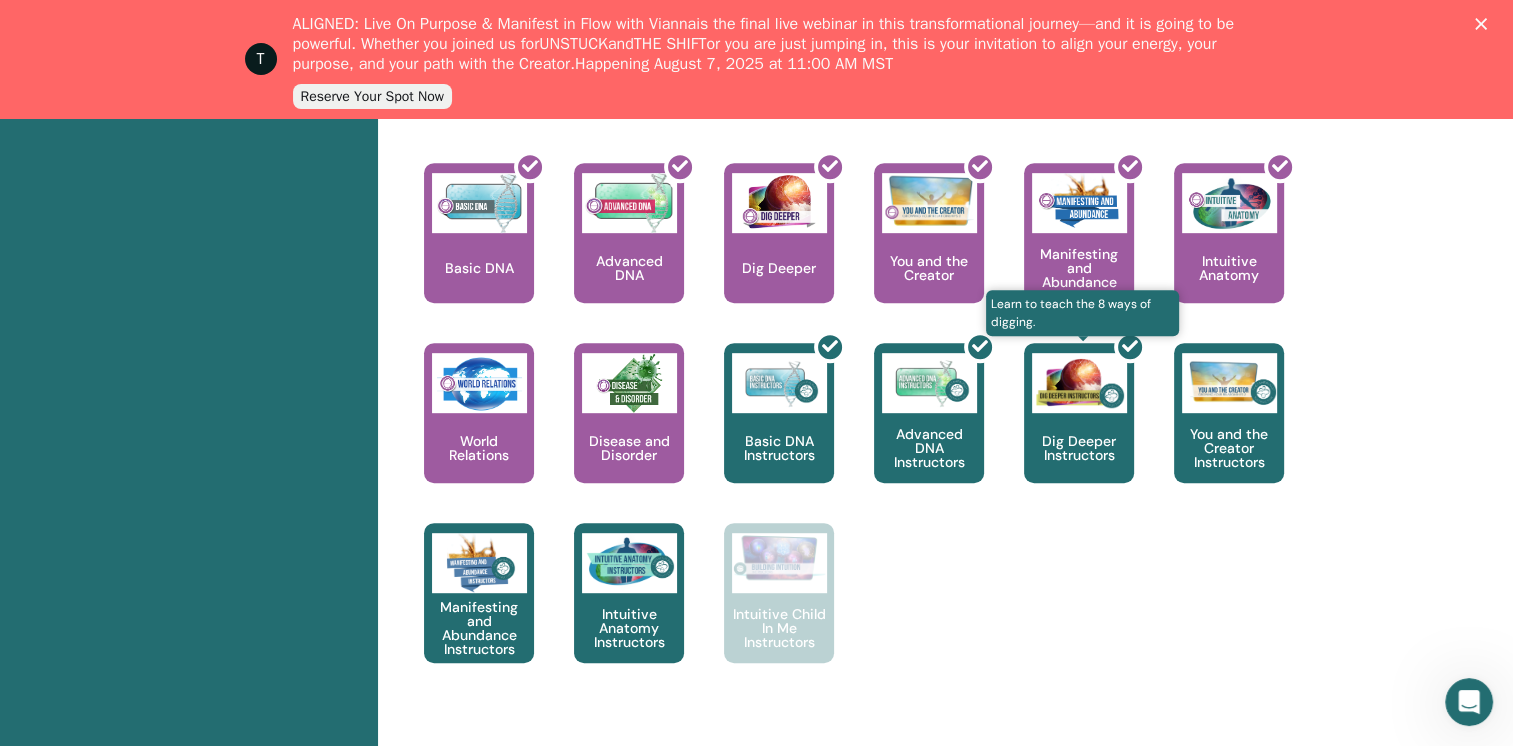 click at bounding box center (1091, 421) 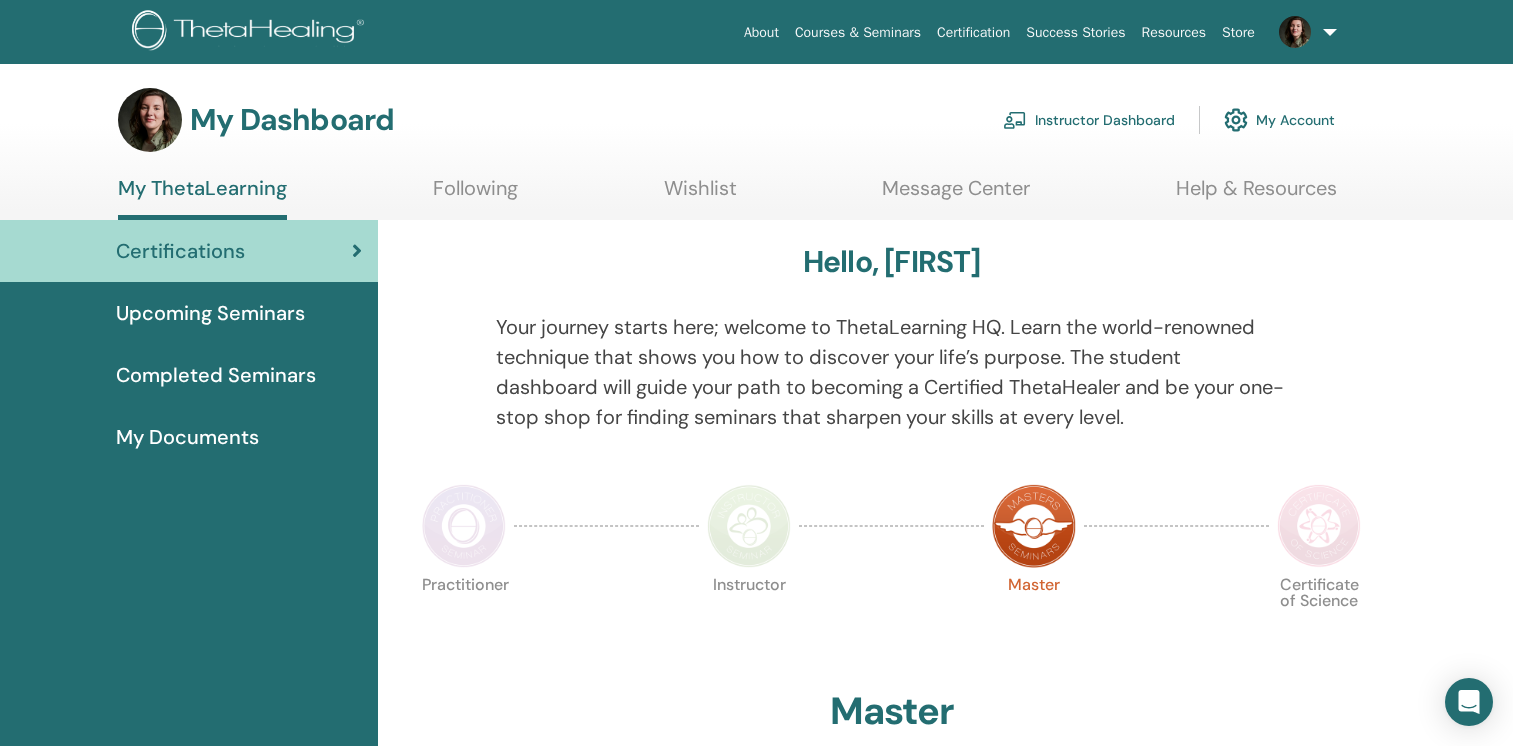 scroll, scrollTop: 0, scrollLeft: 0, axis: both 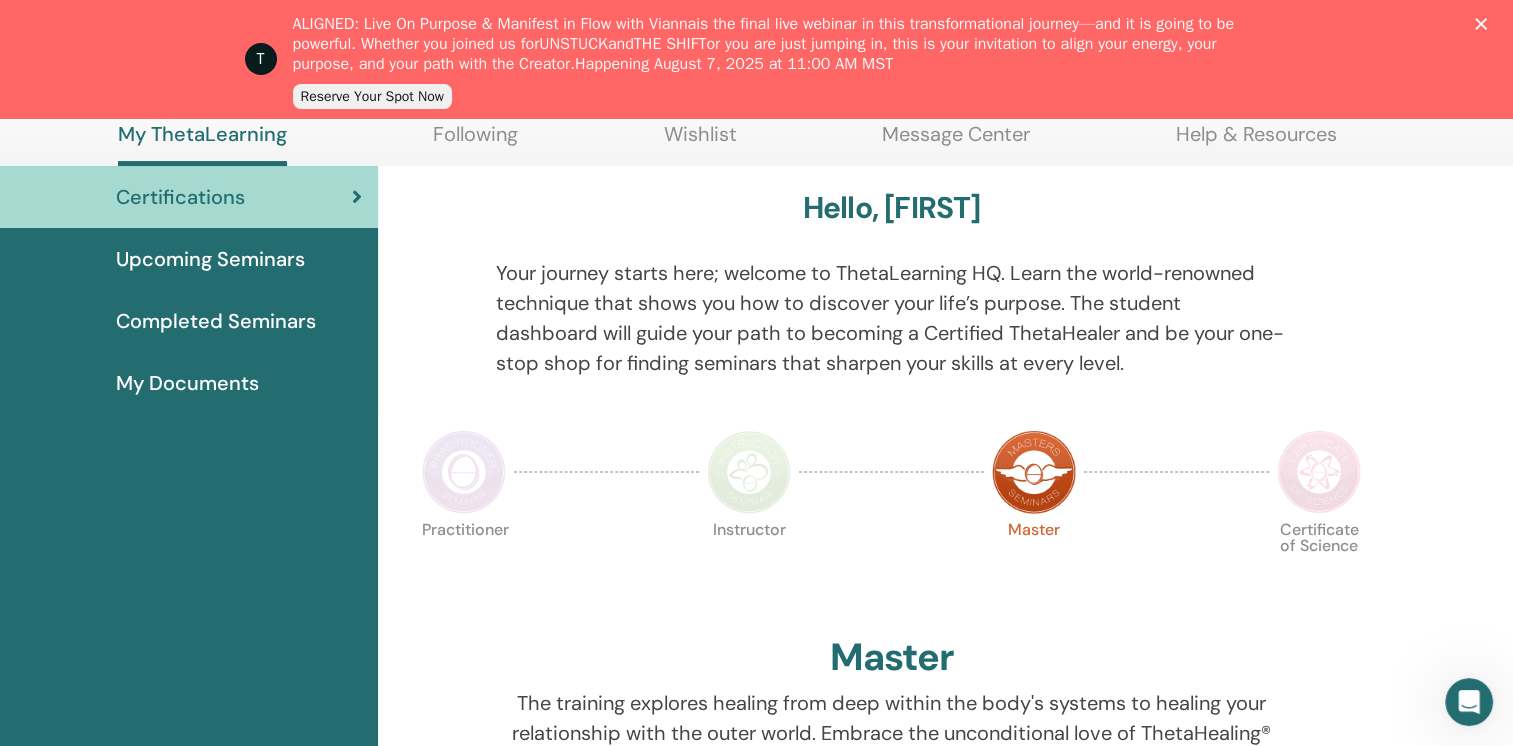 click on "Completed Seminars" at bounding box center [216, 321] 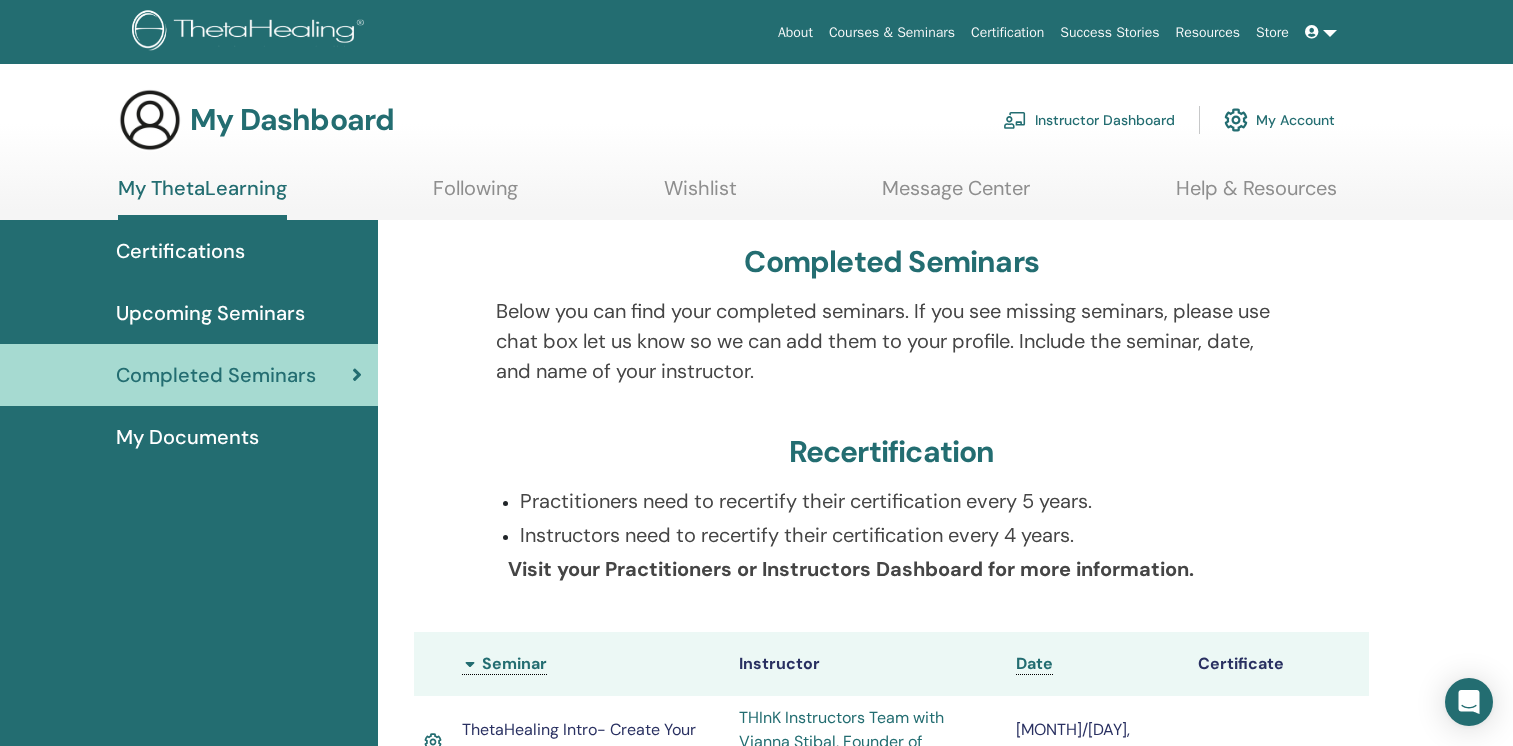 scroll, scrollTop: 0, scrollLeft: 0, axis: both 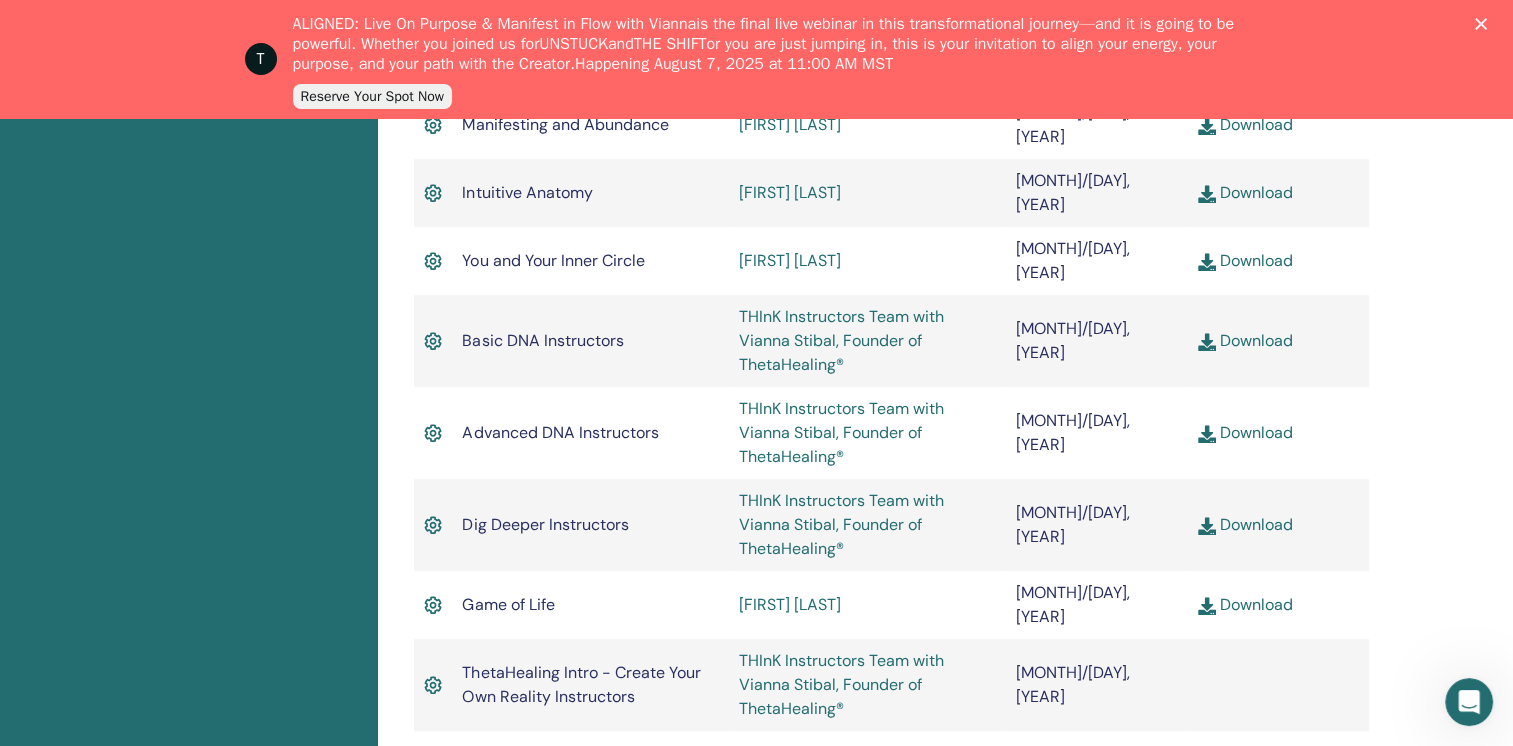 click 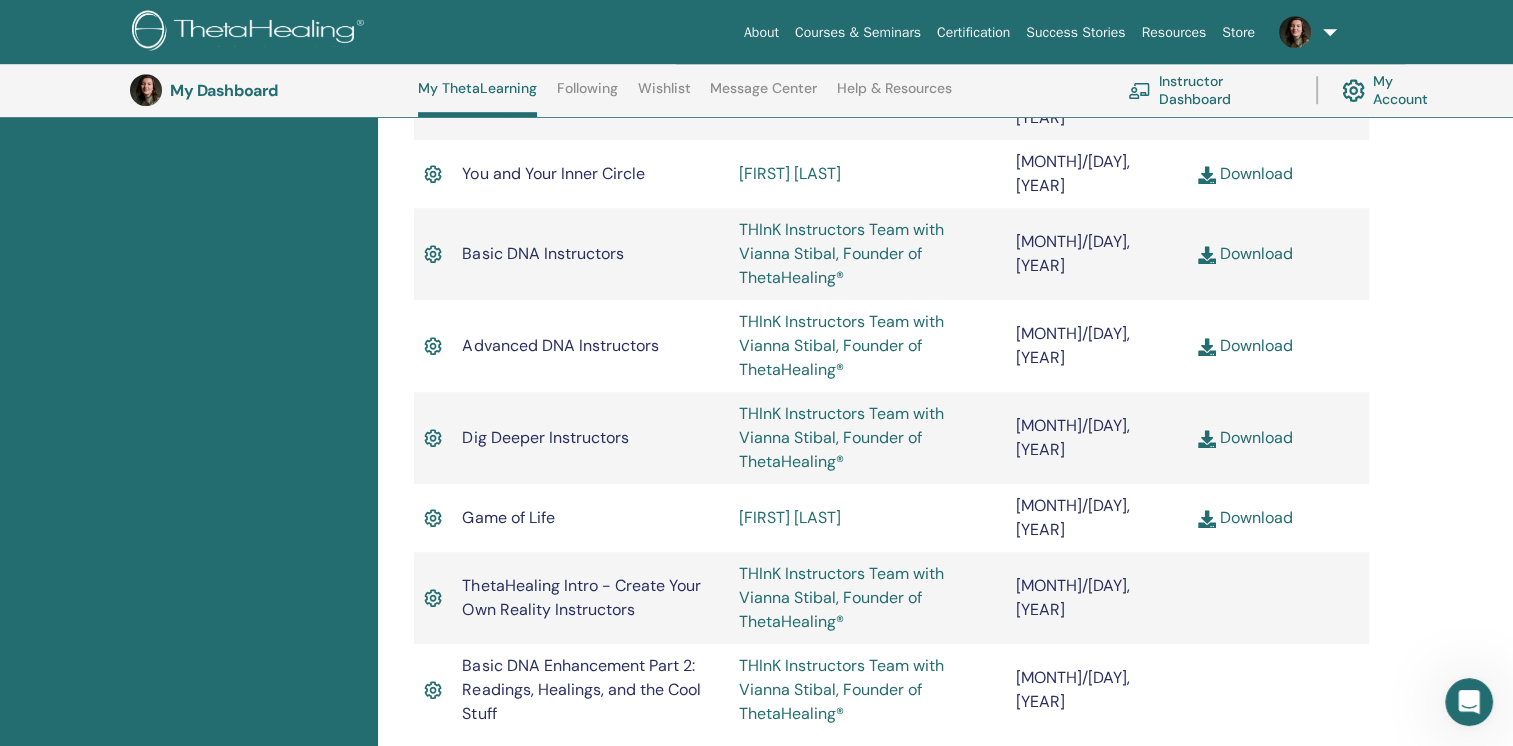 scroll, scrollTop: 1304, scrollLeft: 0, axis: vertical 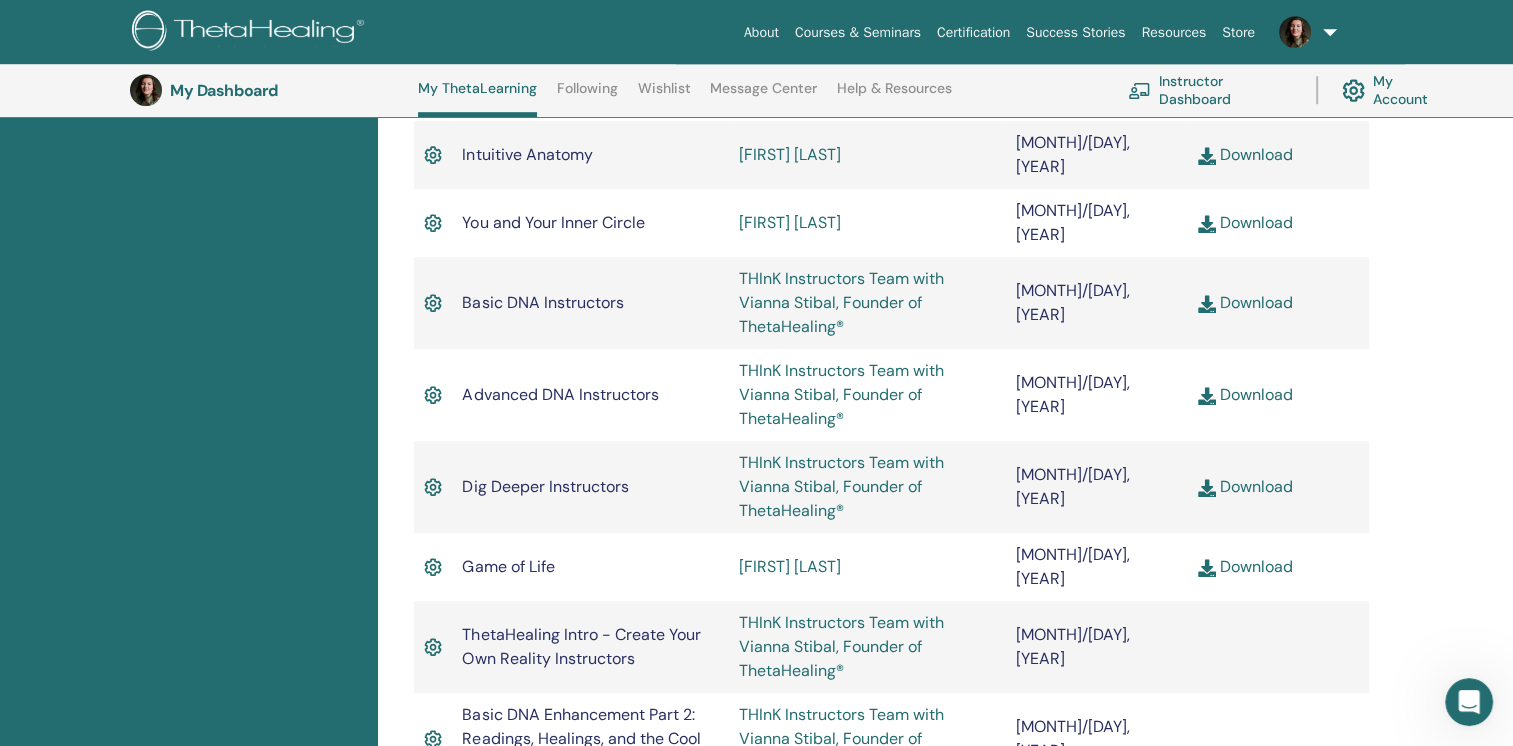 click on "THInK Instructors Team with Vianna Stibal, Founder of ThetaHealing®" at bounding box center (841, 646) 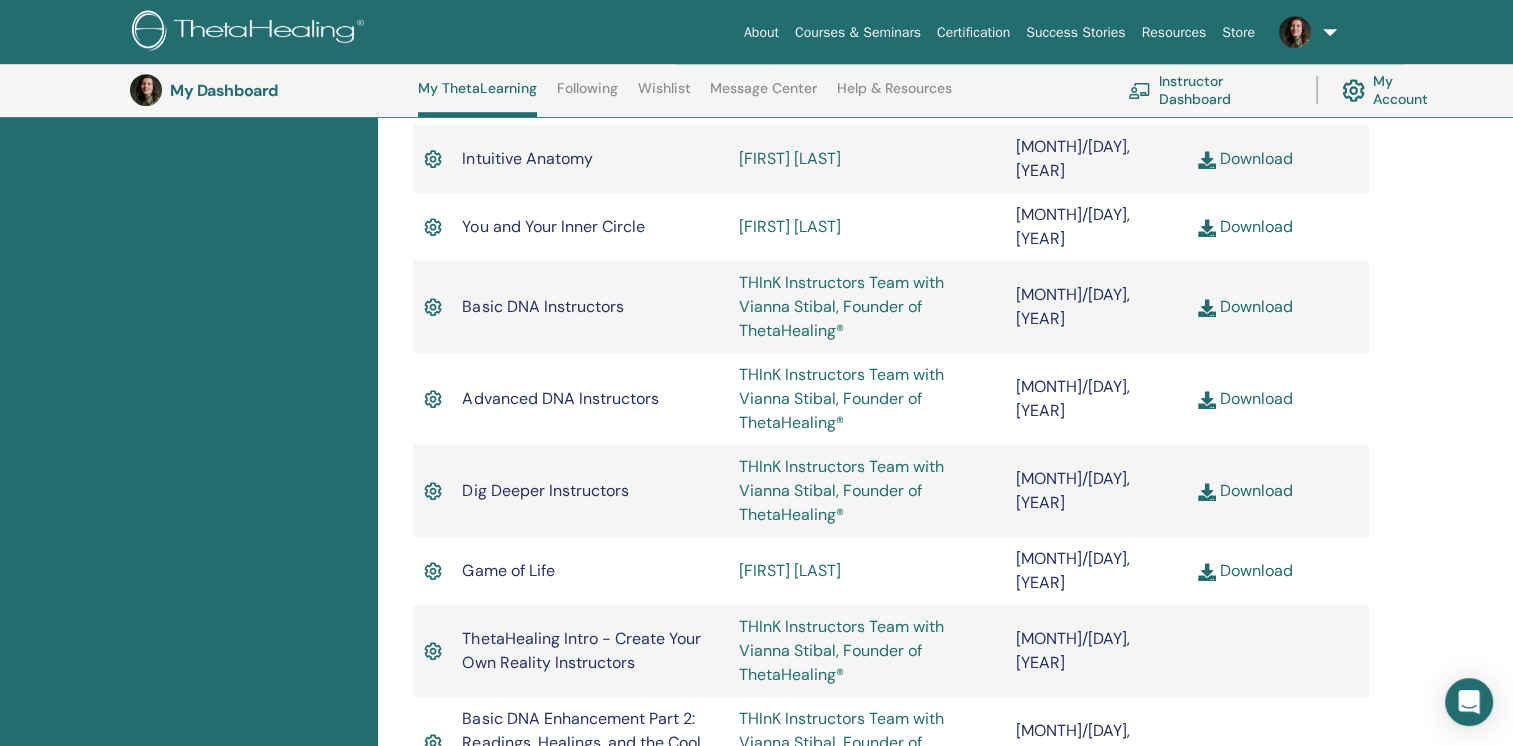scroll, scrollTop: 1264, scrollLeft: 0, axis: vertical 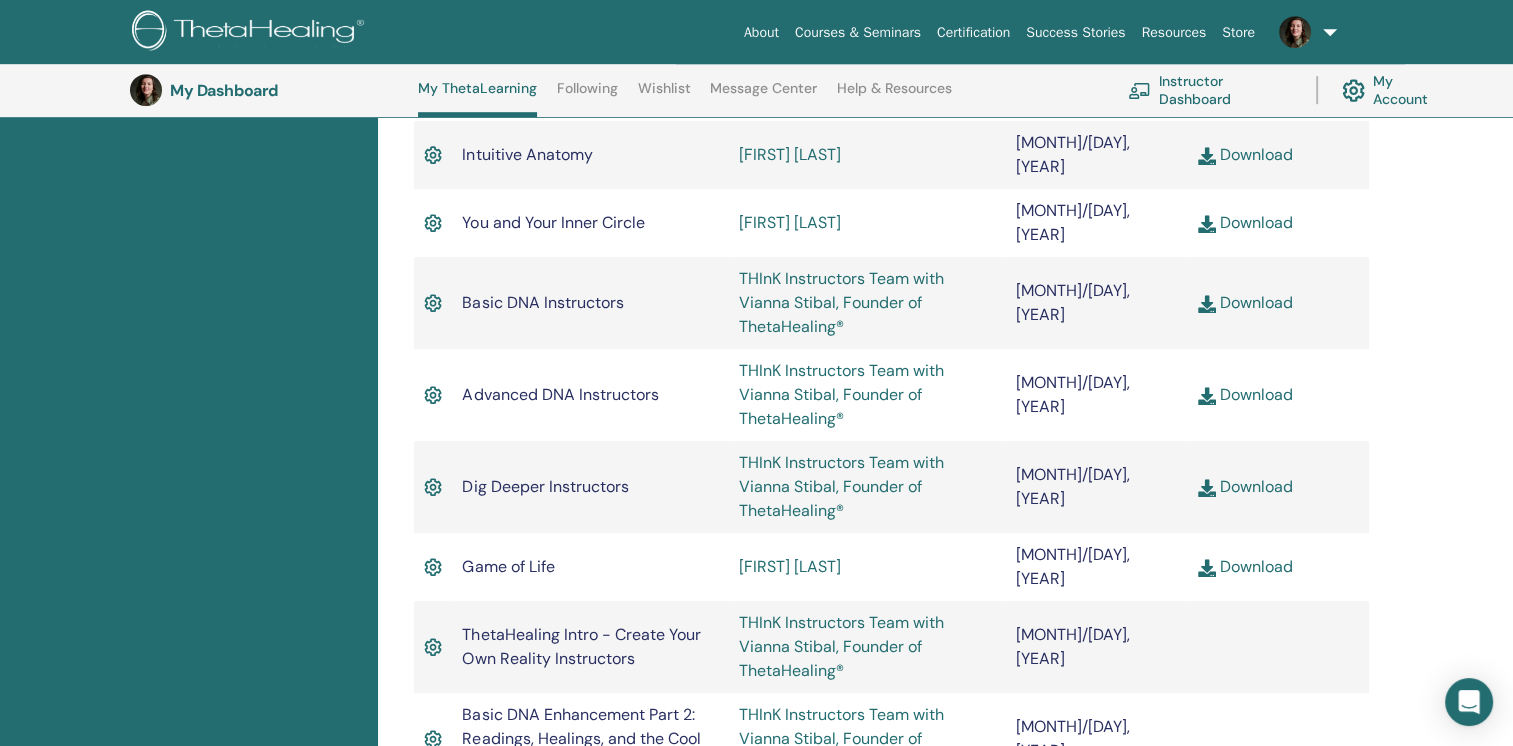 click on "Instructor Dashboard" at bounding box center [1210, 90] 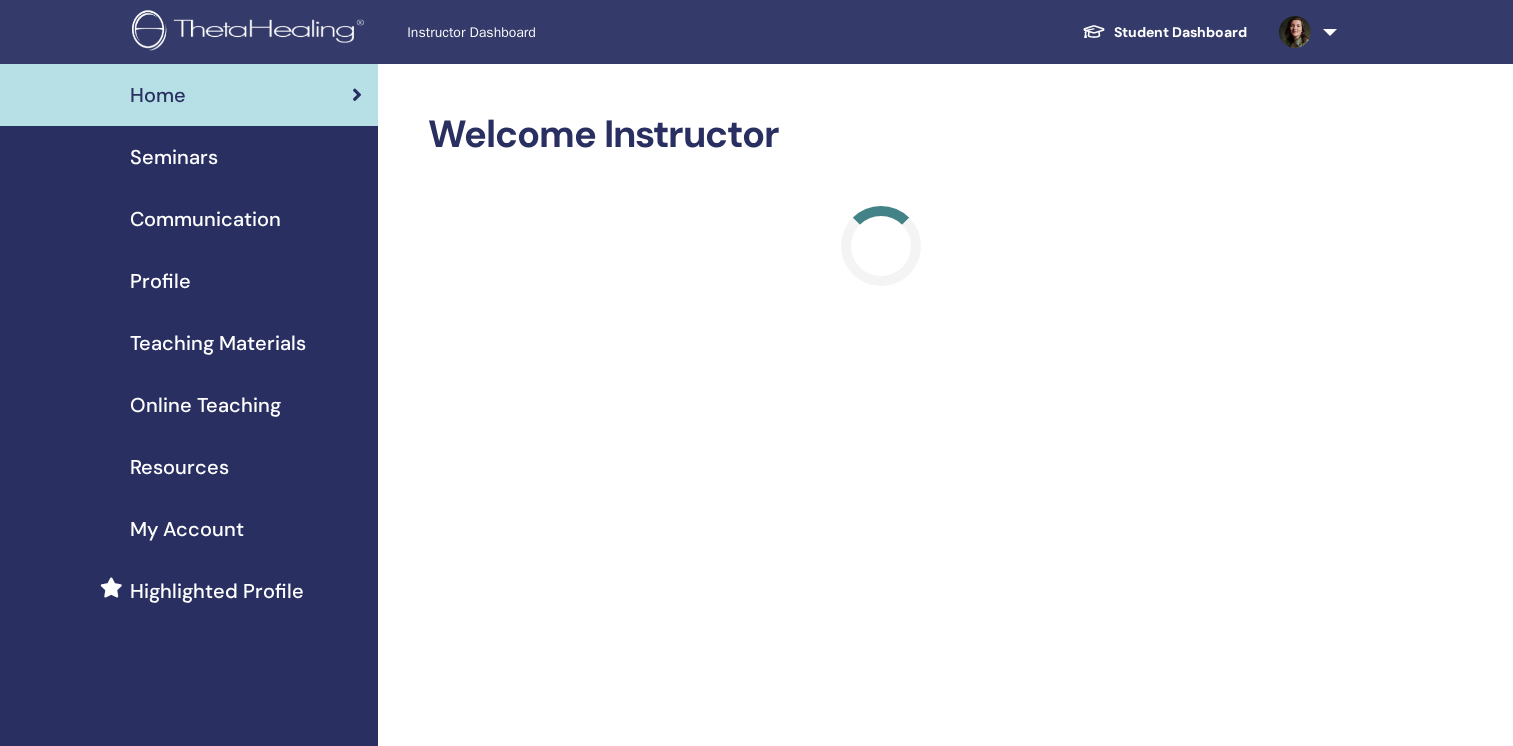 scroll, scrollTop: 0, scrollLeft: 0, axis: both 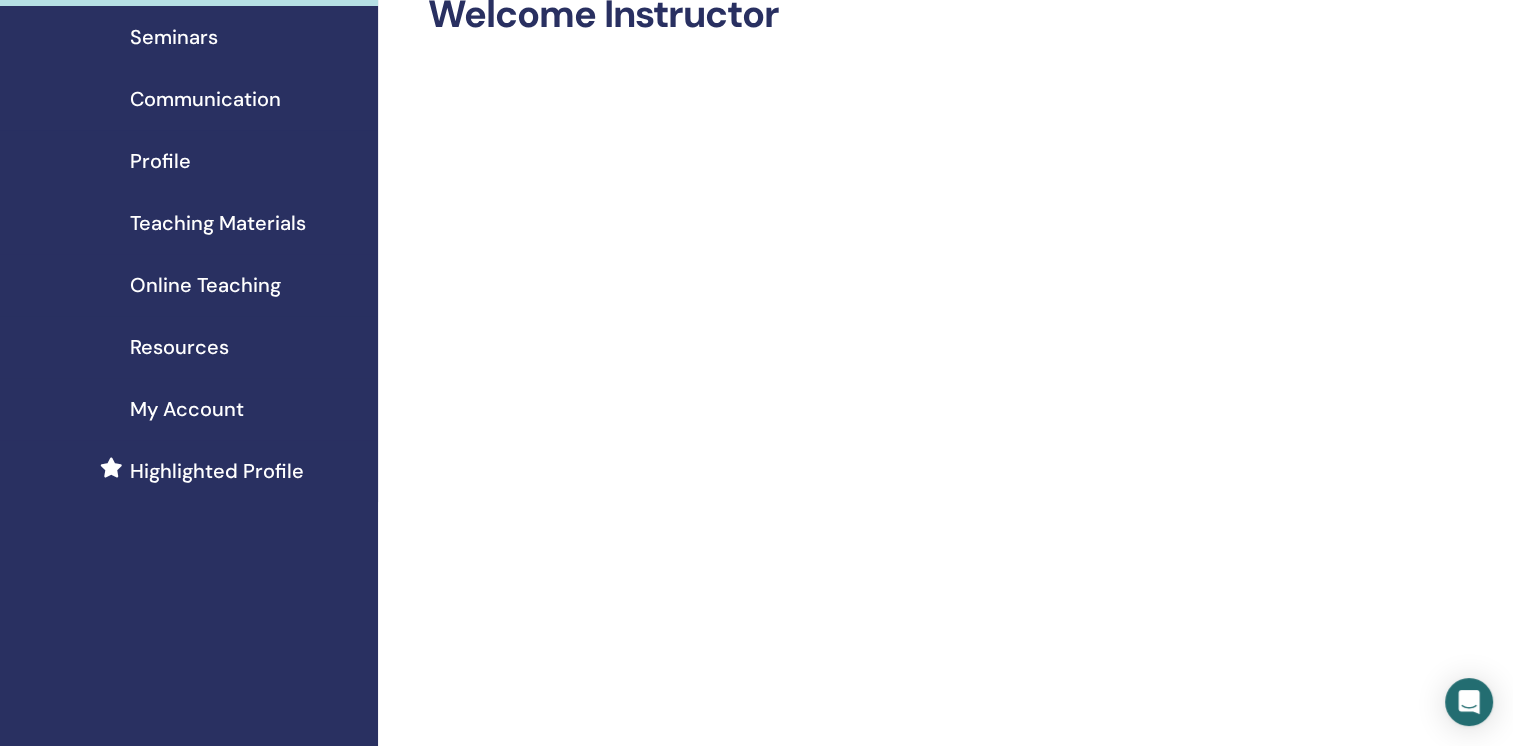 click on "My Account" at bounding box center (187, 409) 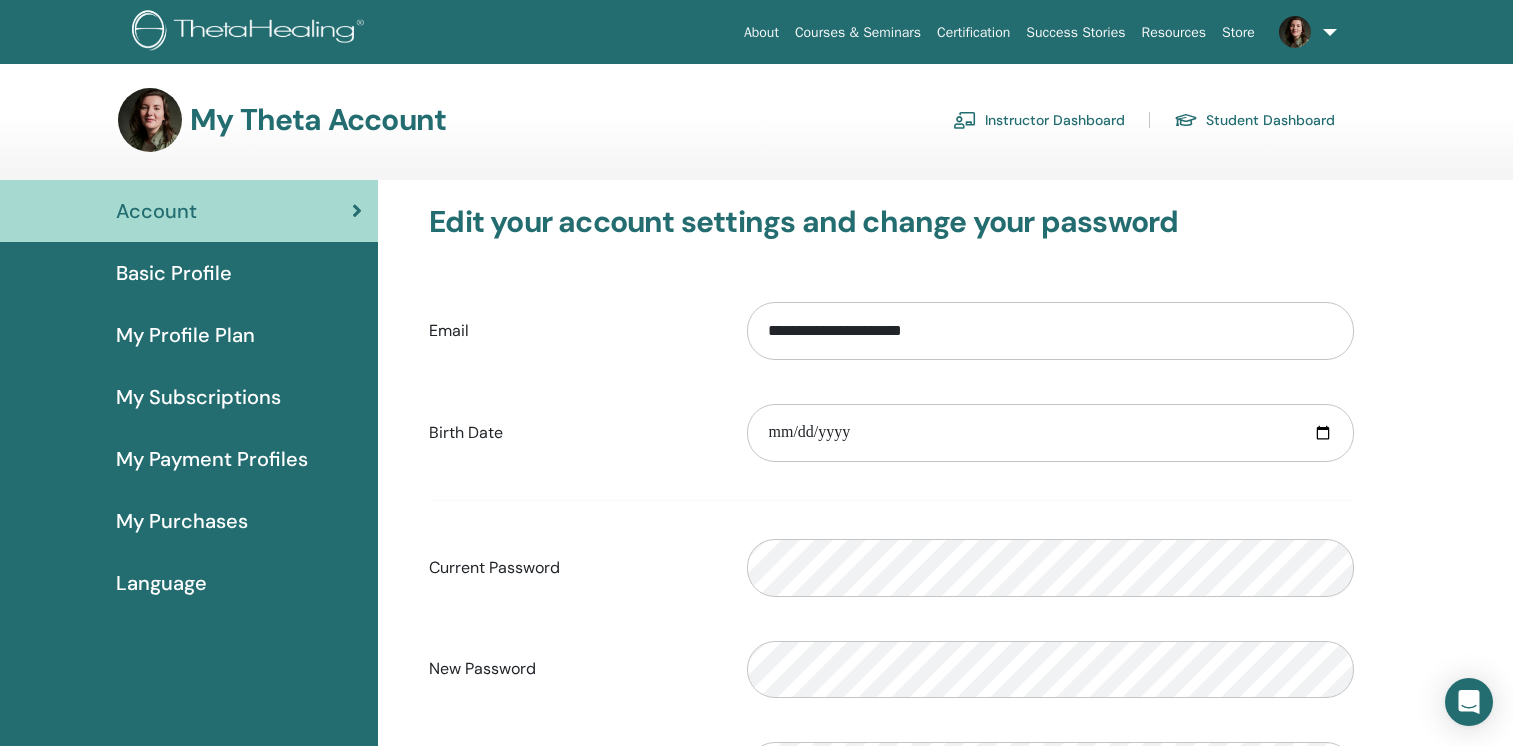 scroll, scrollTop: 0, scrollLeft: 0, axis: both 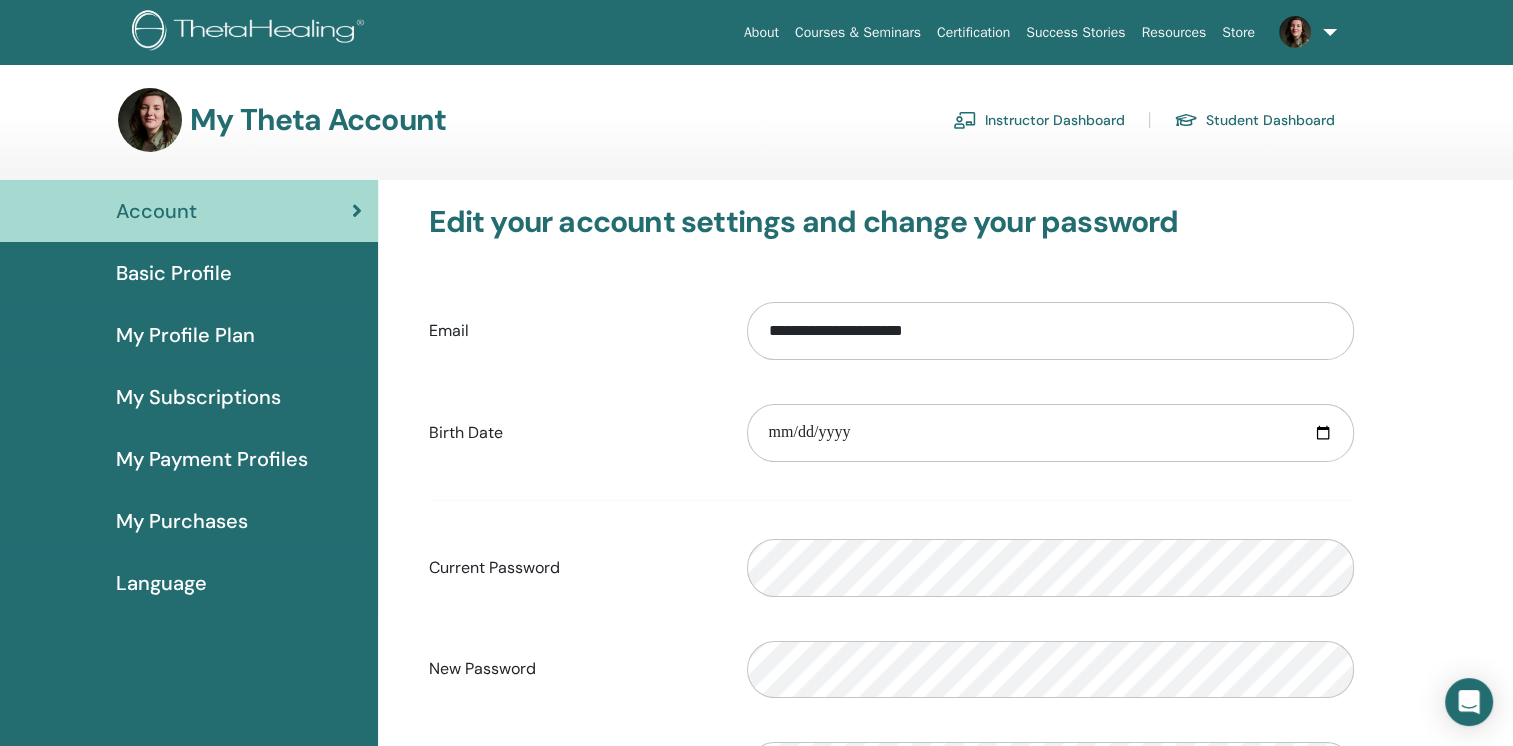 click on "Certification" at bounding box center [973, 32] 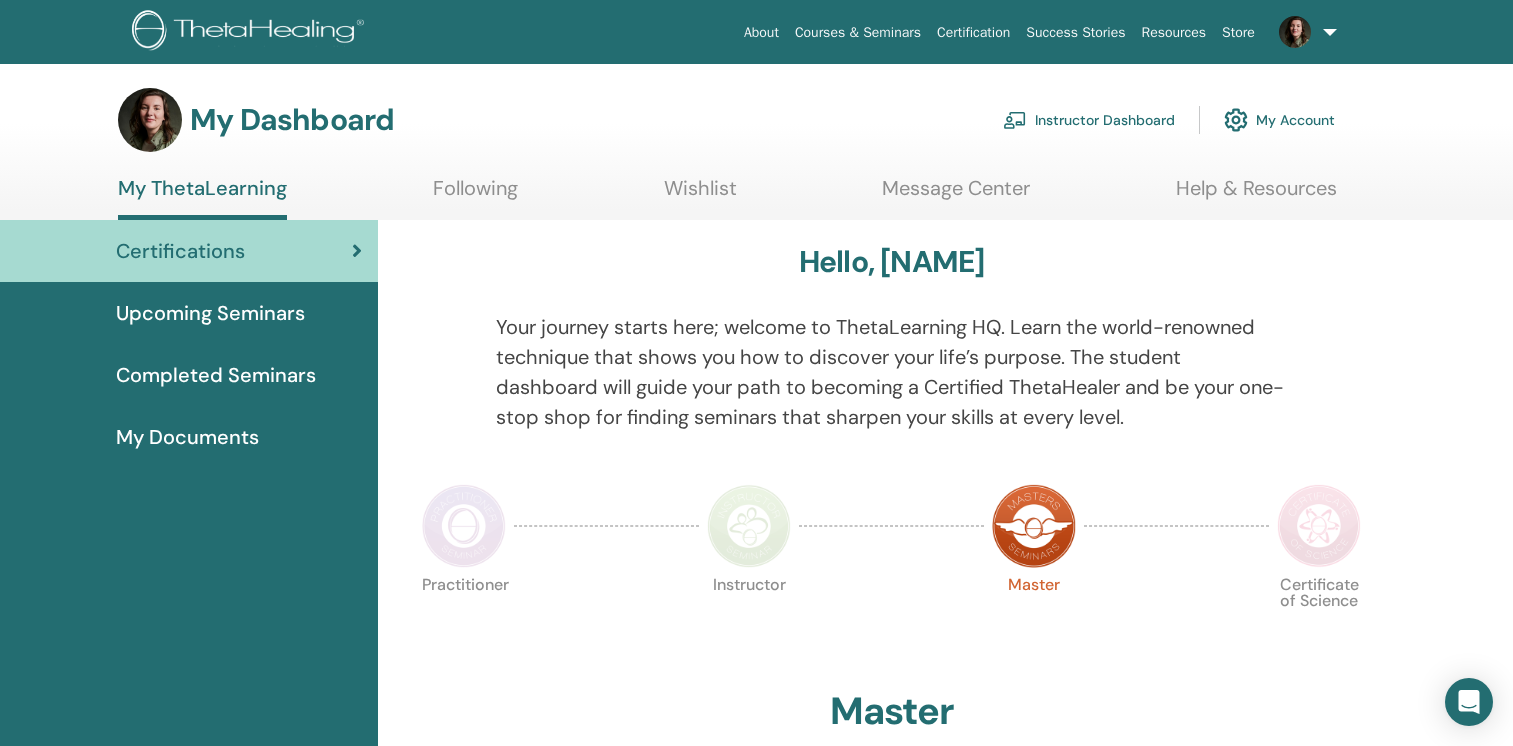 scroll, scrollTop: 0, scrollLeft: 0, axis: both 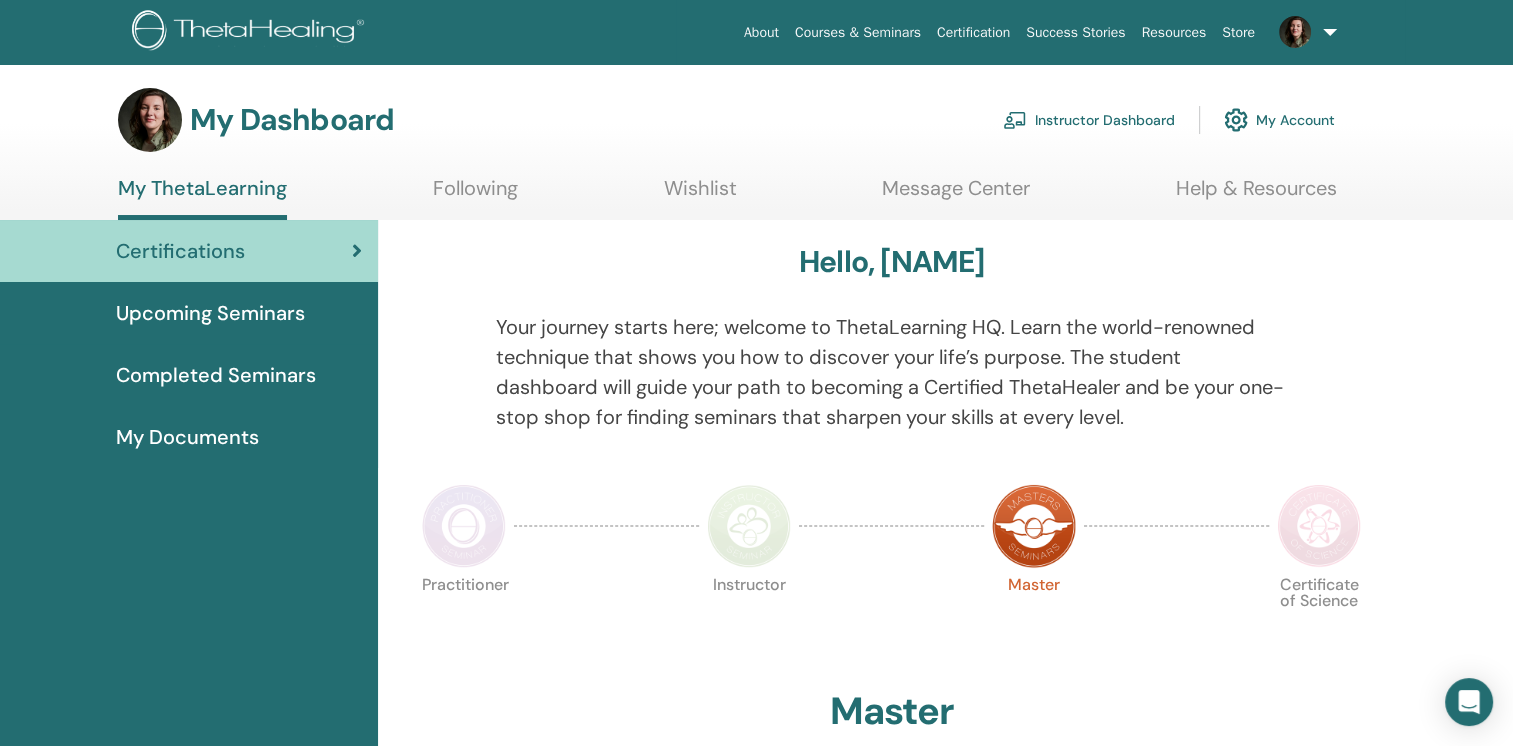click on "My Account" at bounding box center [1279, 120] 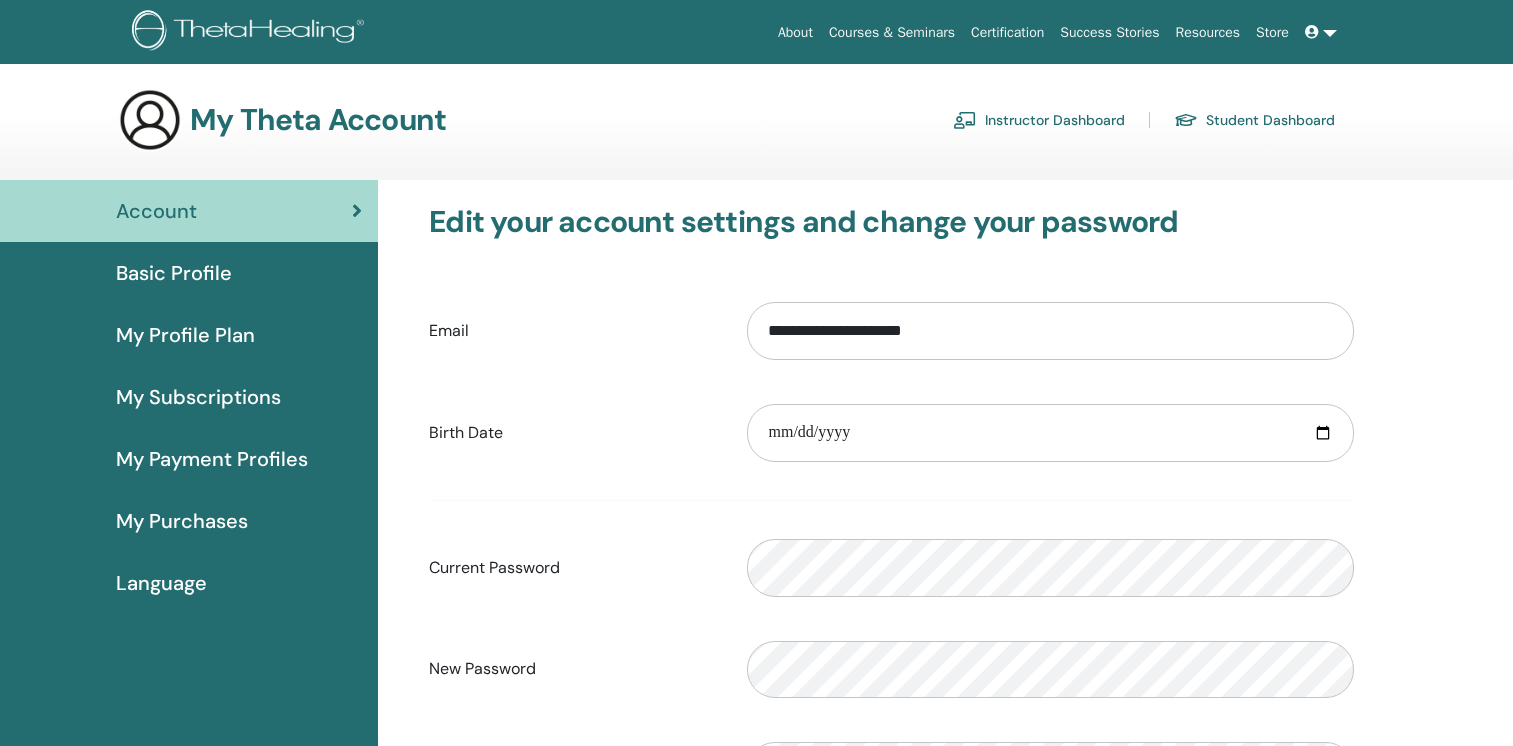 scroll, scrollTop: 0, scrollLeft: 0, axis: both 